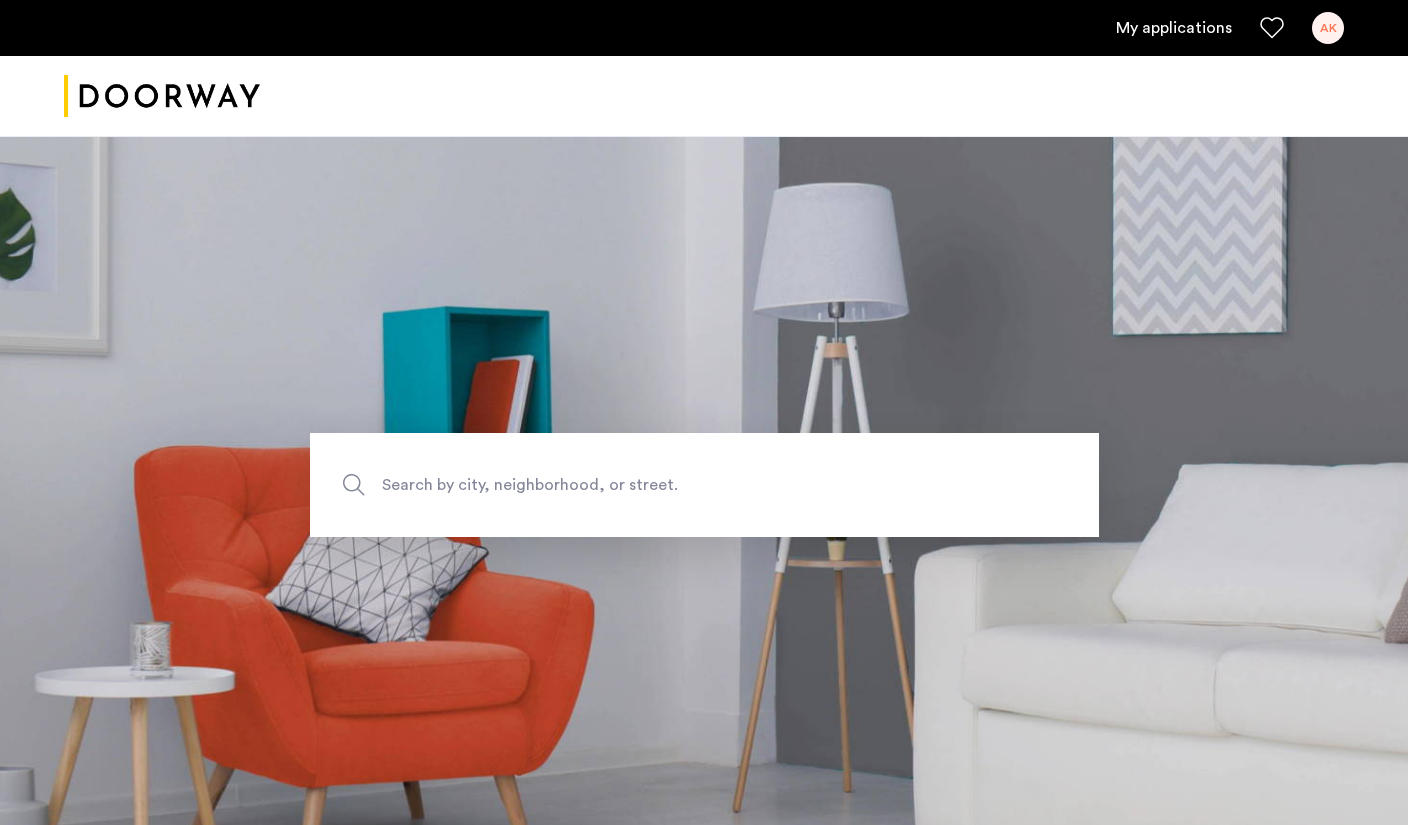 scroll, scrollTop: 0, scrollLeft: 0, axis: both 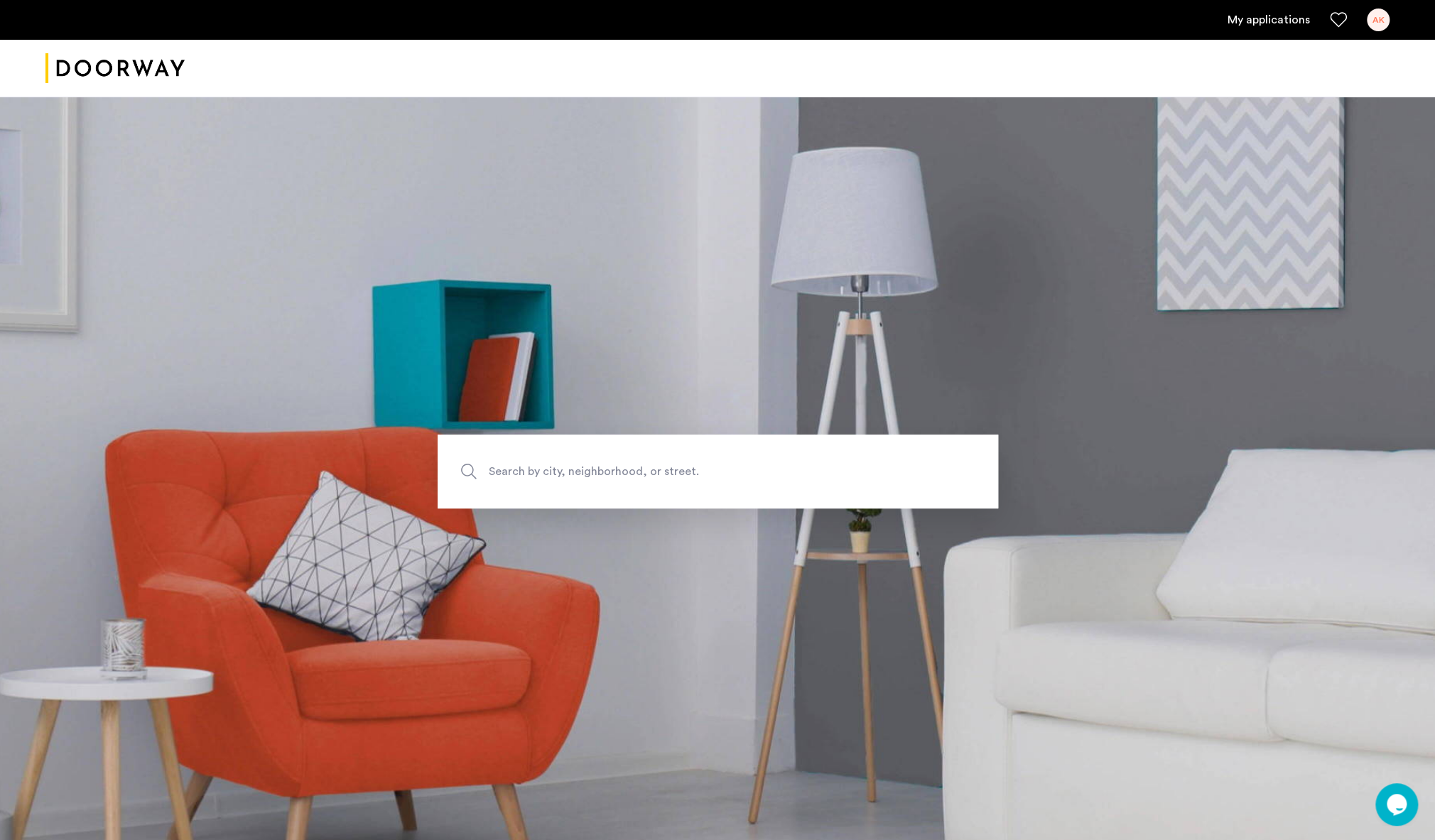 click on "My applications AK" at bounding box center [718, 20] 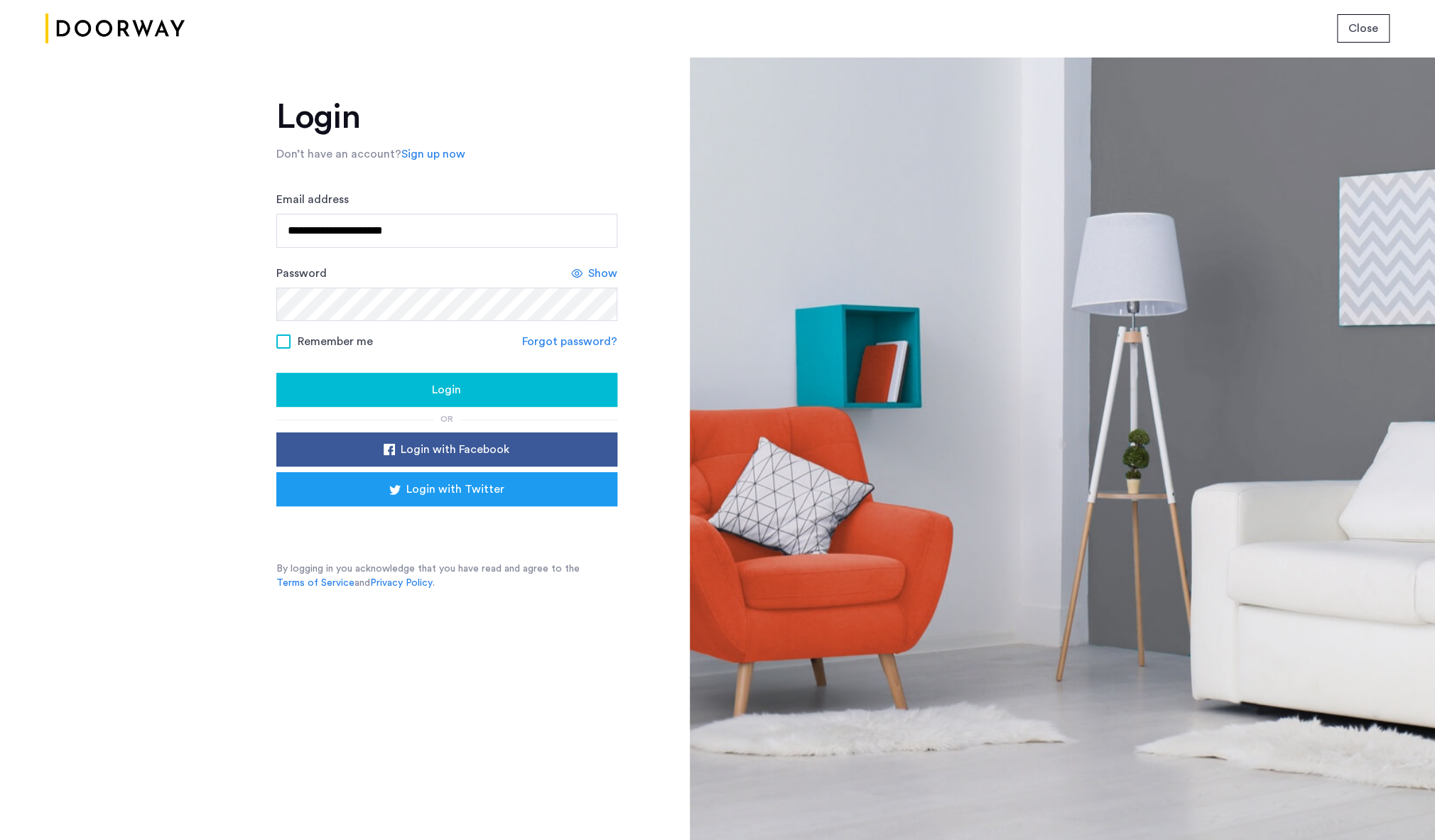 click on "Login" 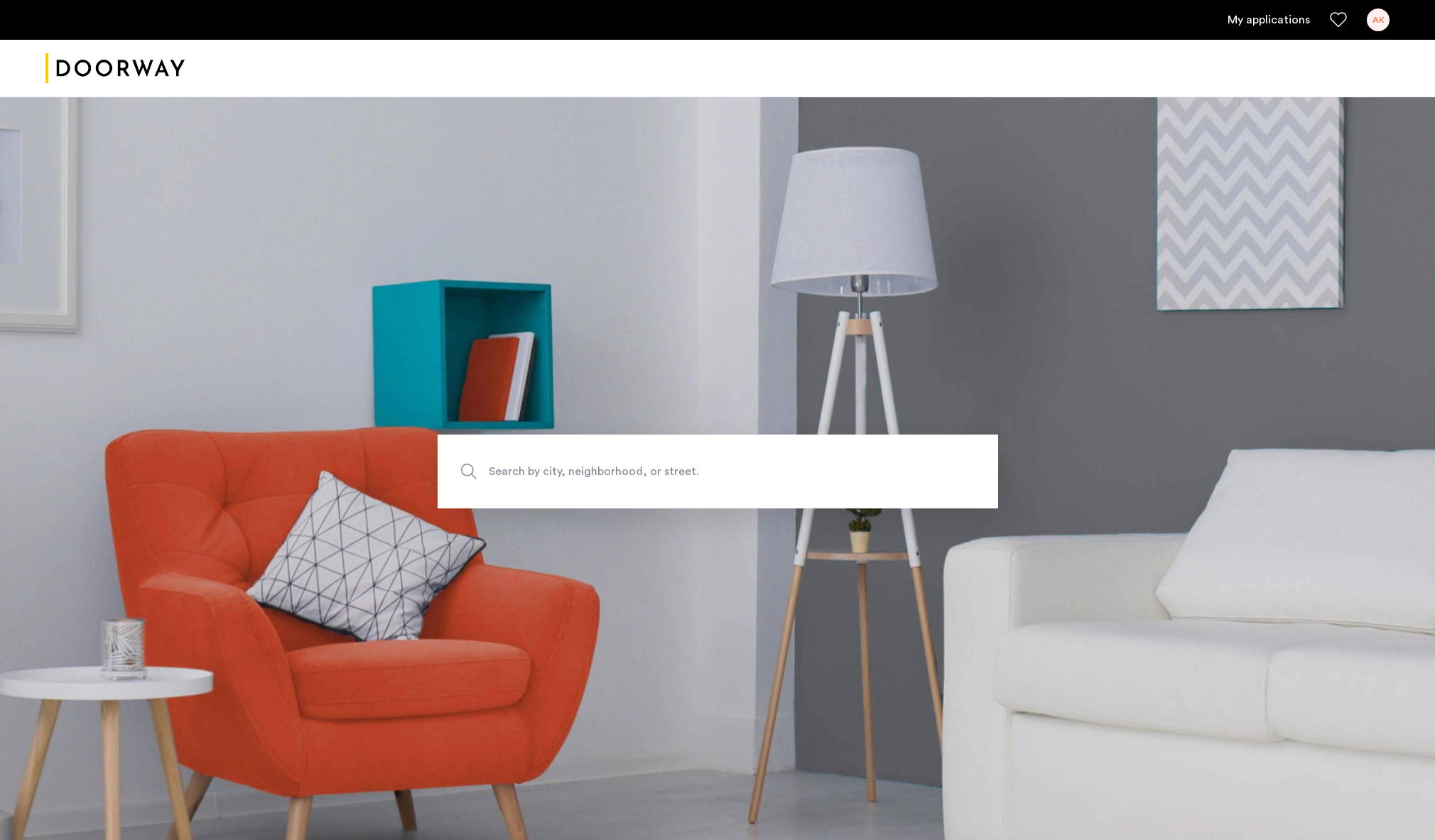 scroll, scrollTop: 0, scrollLeft: 0, axis: both 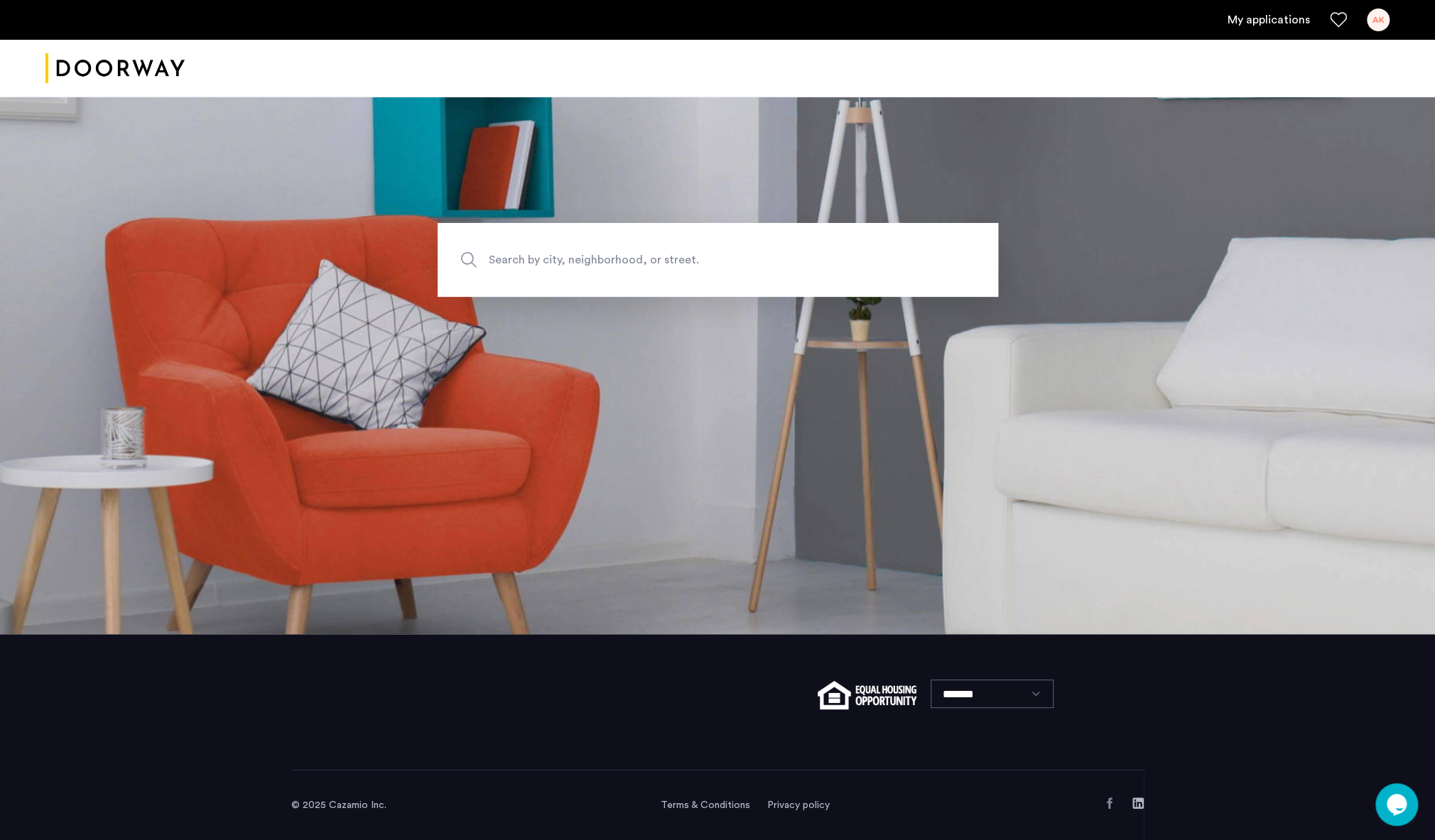 click on "My applications AK" at bounding box center [718, 20] 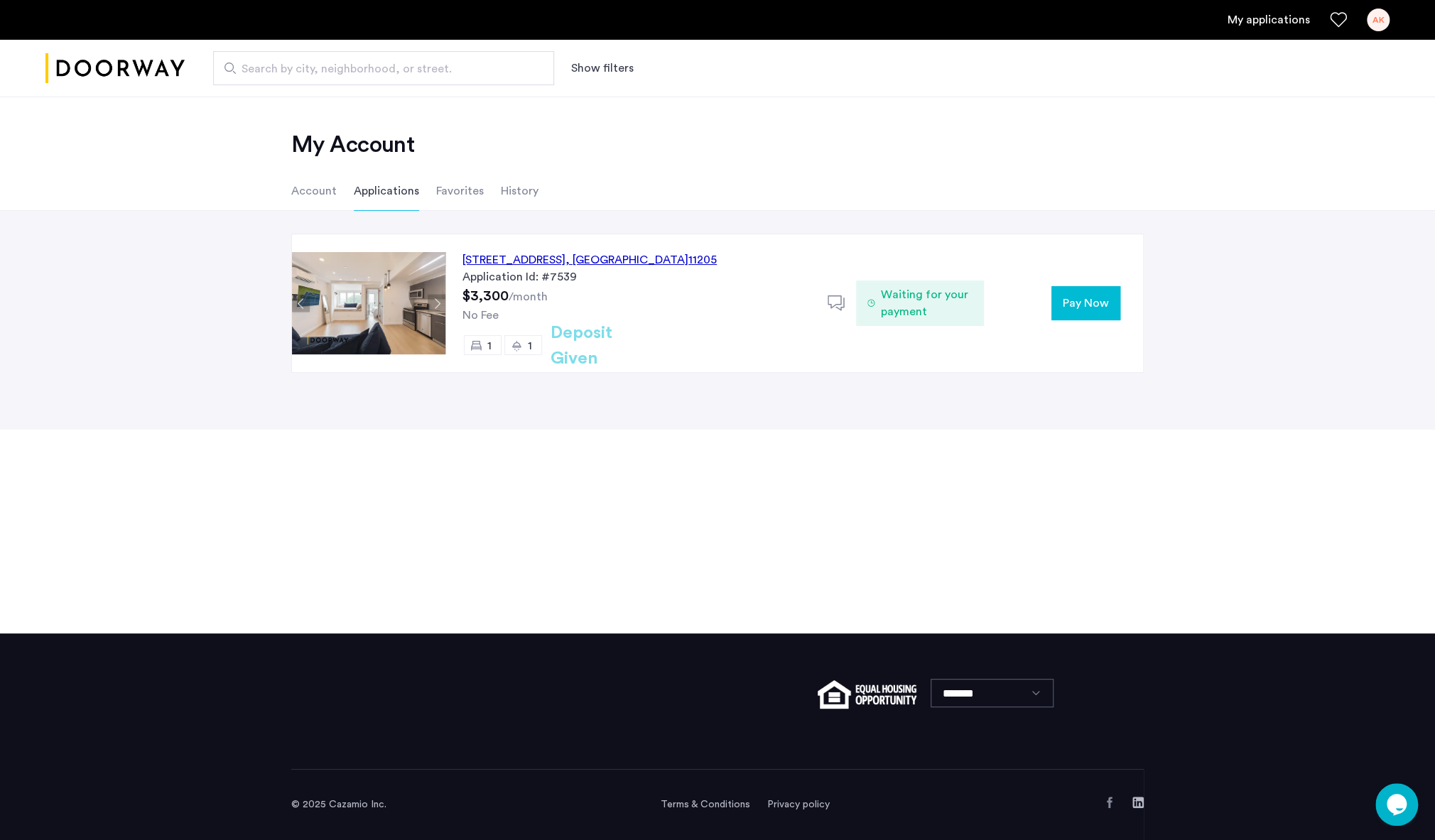 click on "Pay Now" 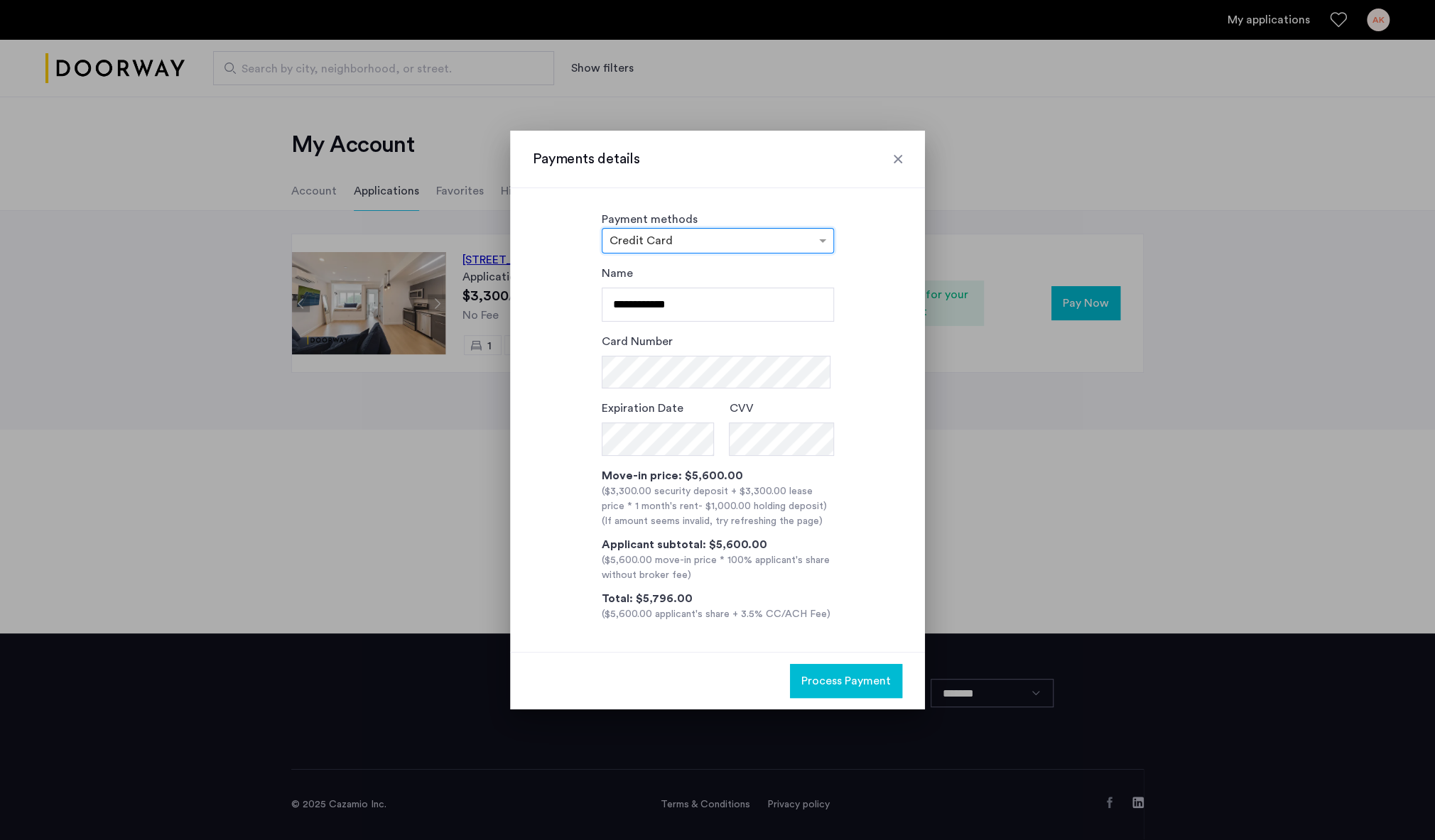 click on "× Credit Card" at bounding box center [718, 241] 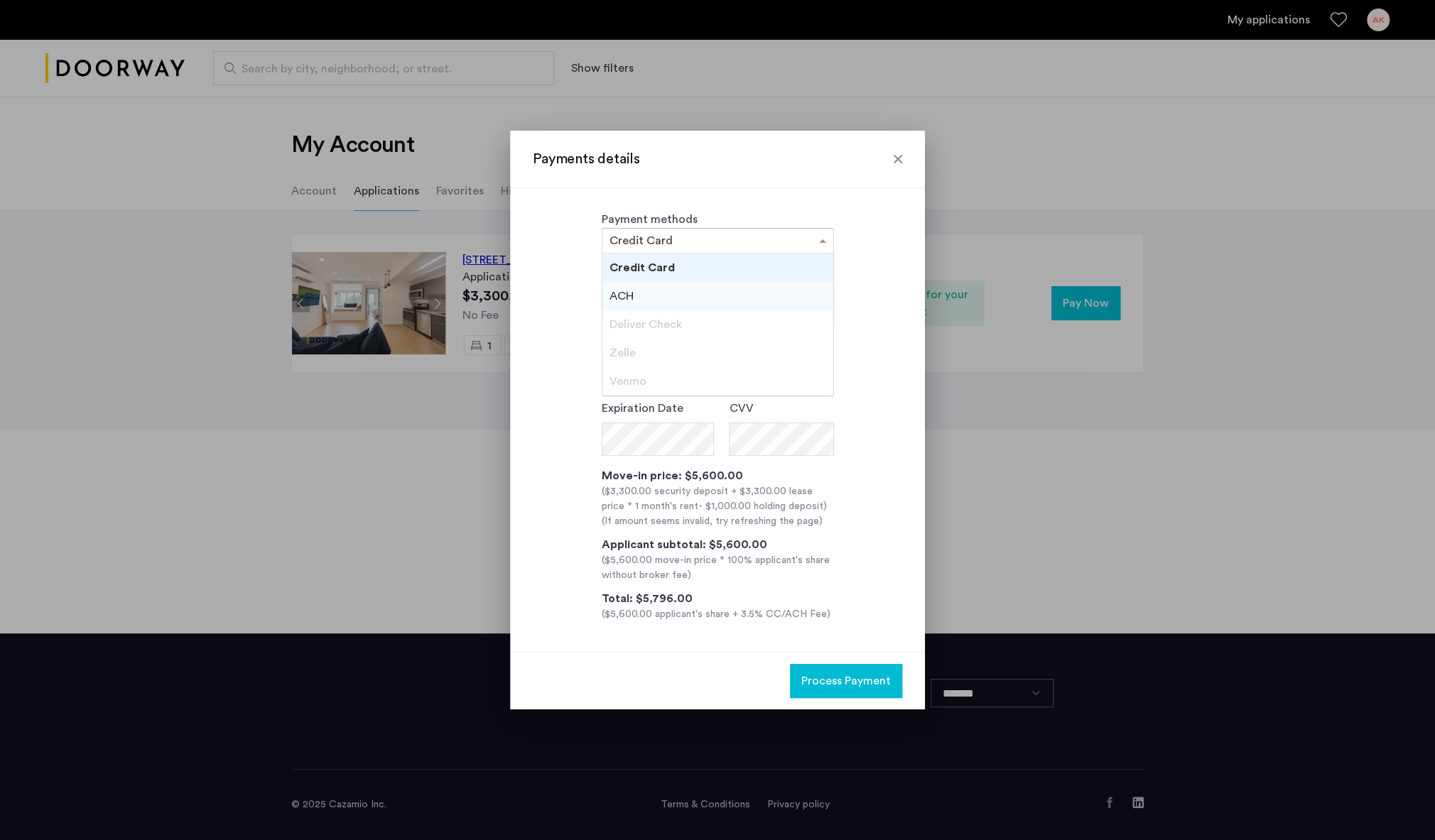 click on "ACH" at bounding box center [718, 296] 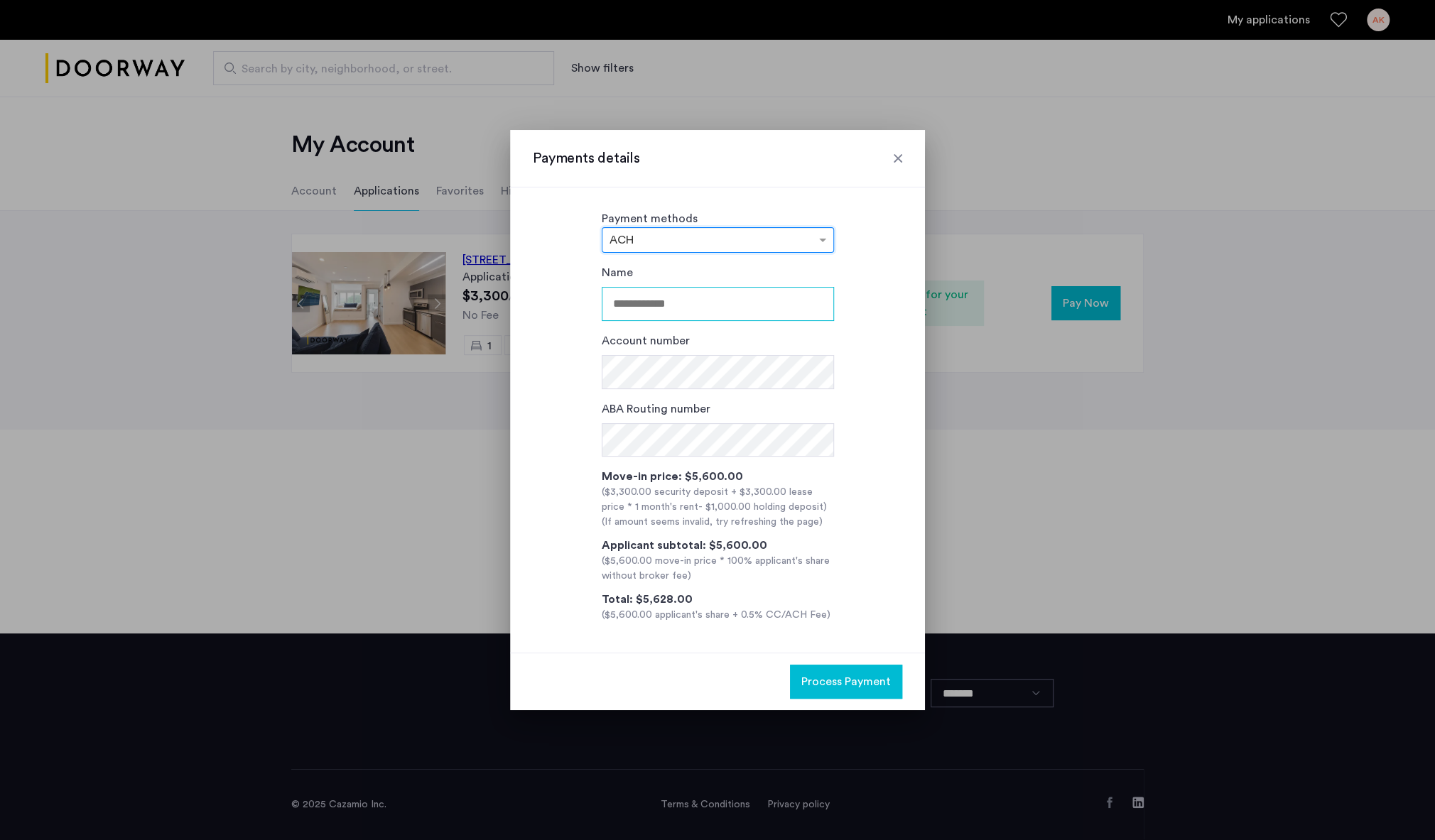click on "Name" at bounding box center [718, 304] 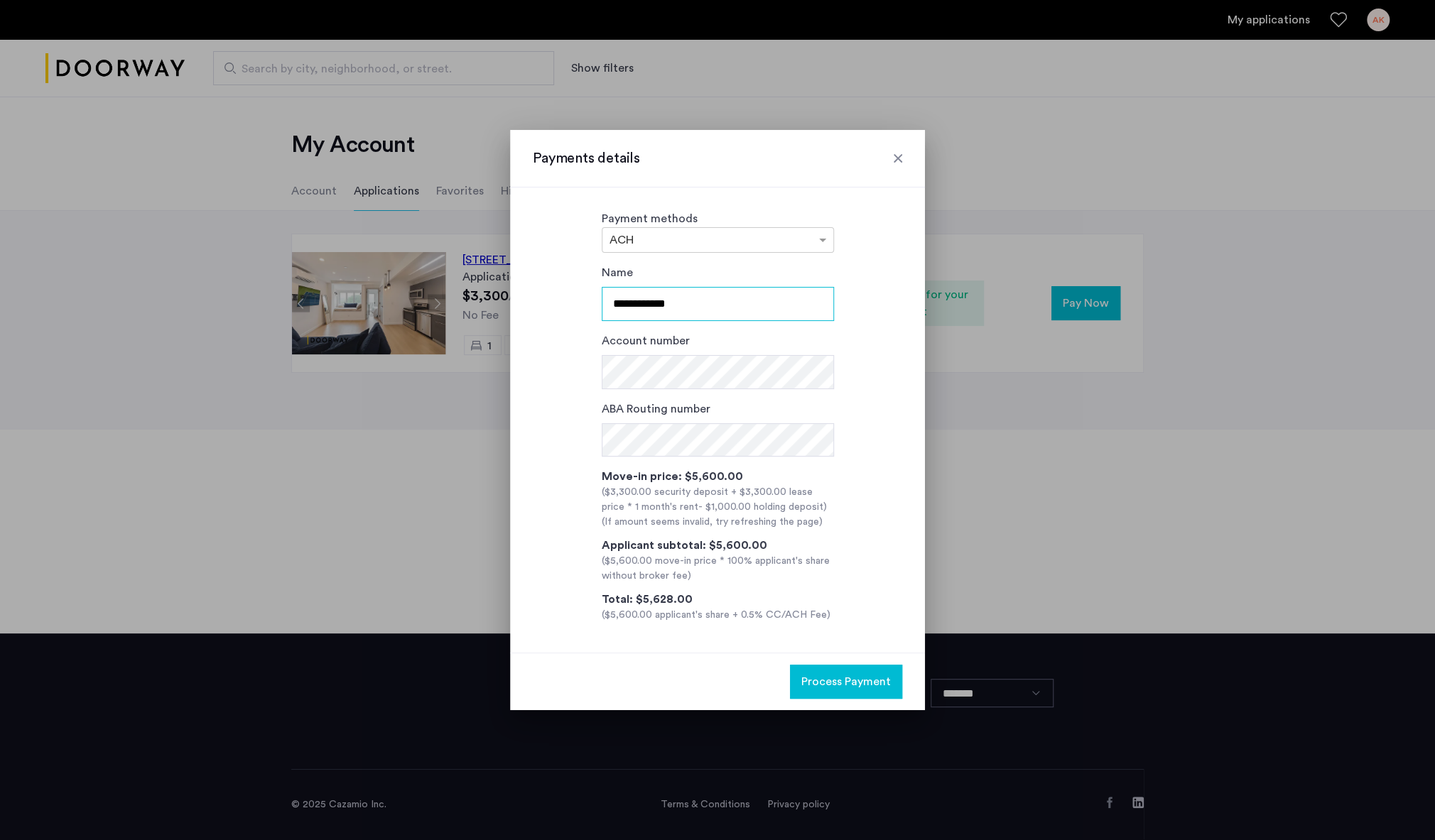 type on "**********" 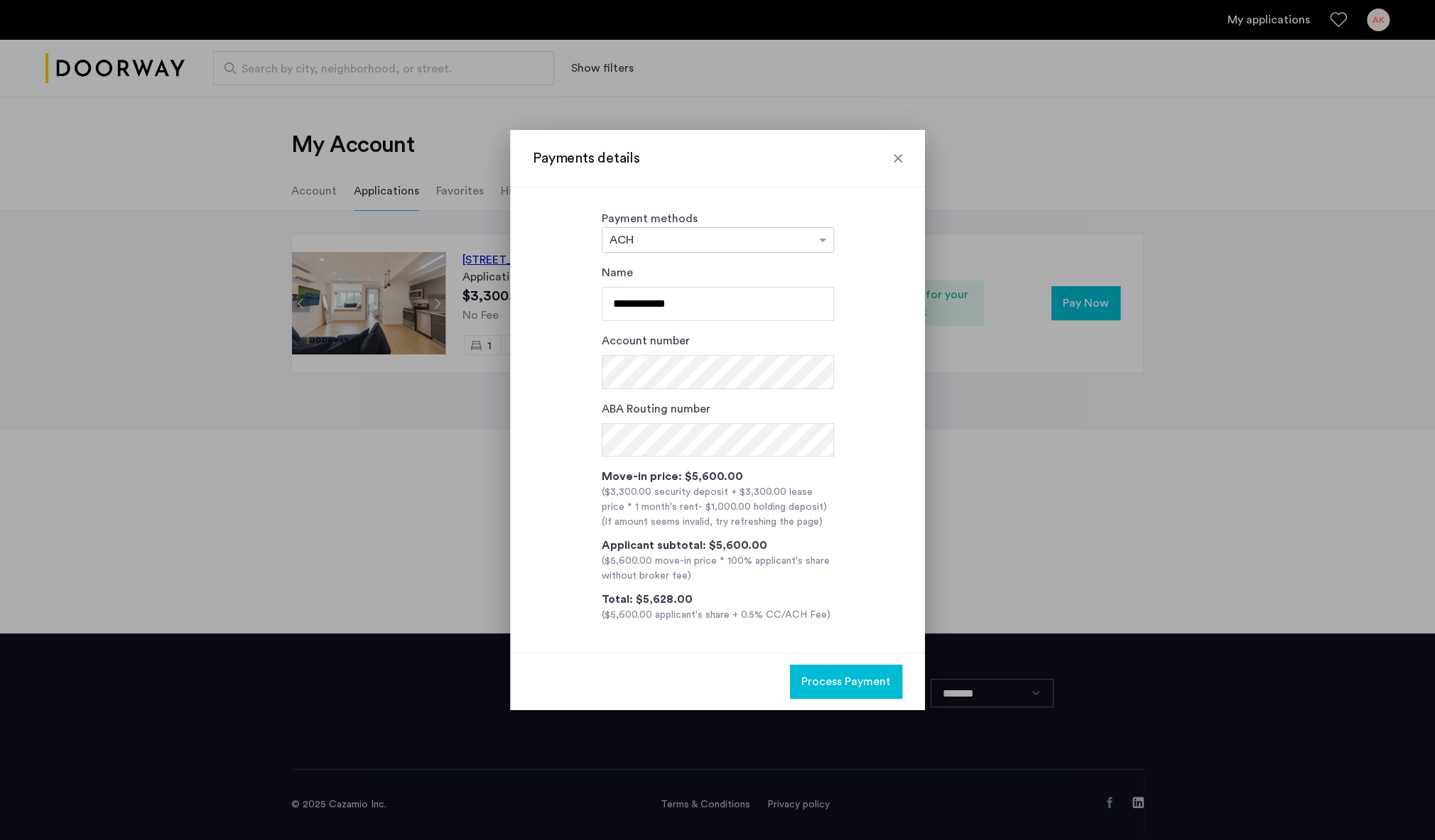 click on "Move-in price: $5,600.00  ($3,300.00 security deposit + $3,300.00 lease price * 1 month's rent  - $1,000.00 holding deposit )   (If amount seems invalid, try refreshing the page)  Applicant subtotal: $5,600.00   ($5,600.00 move-in price * 100% applicant's share without broker fee)  Total: $5,628.00  ($5,600.00 applicant's share + 0.5% CC/ACH Fee)" at bounding box center (718, 545) 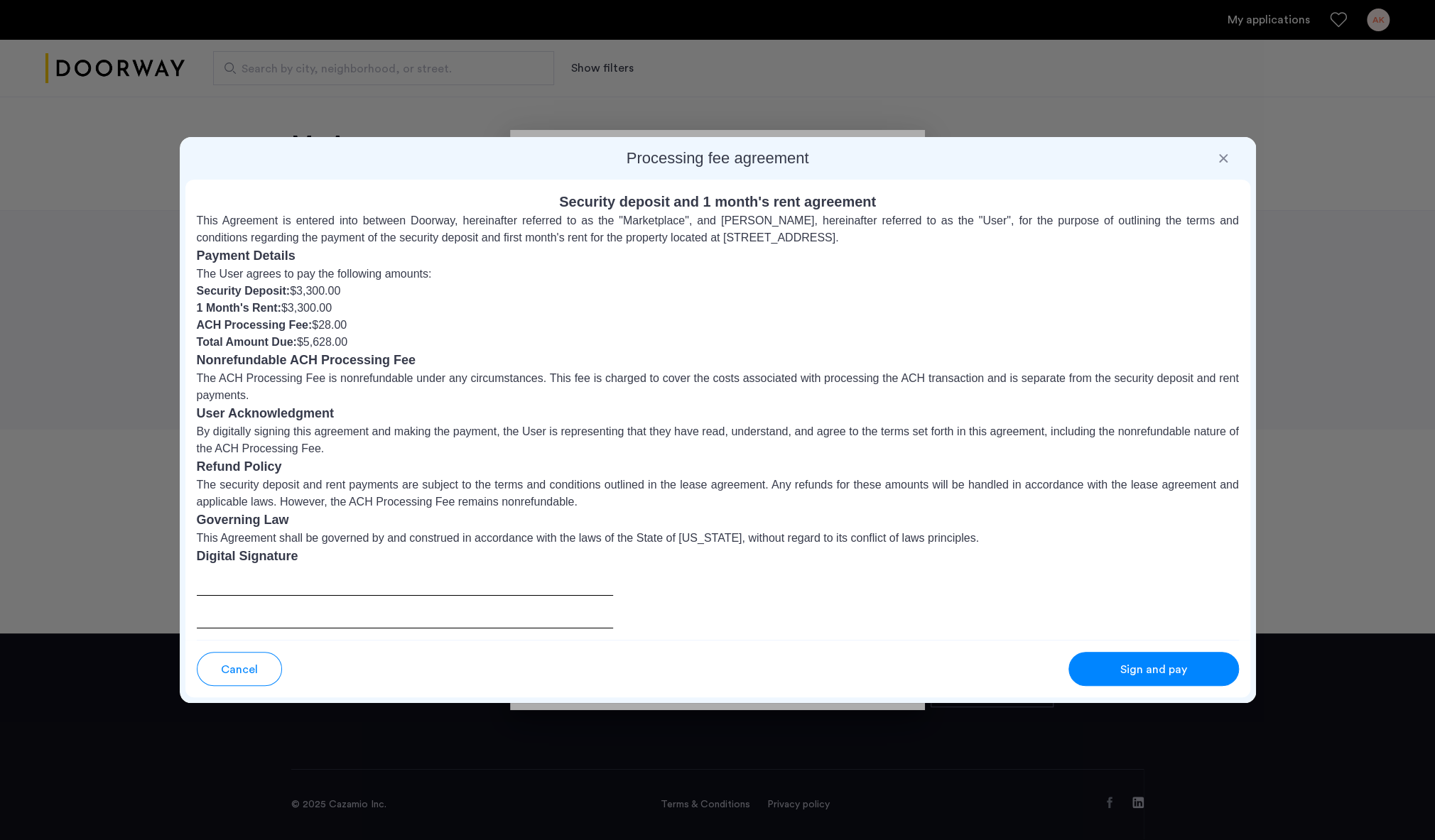 click on "Sign and pay" at bounding box center [1154, 669] 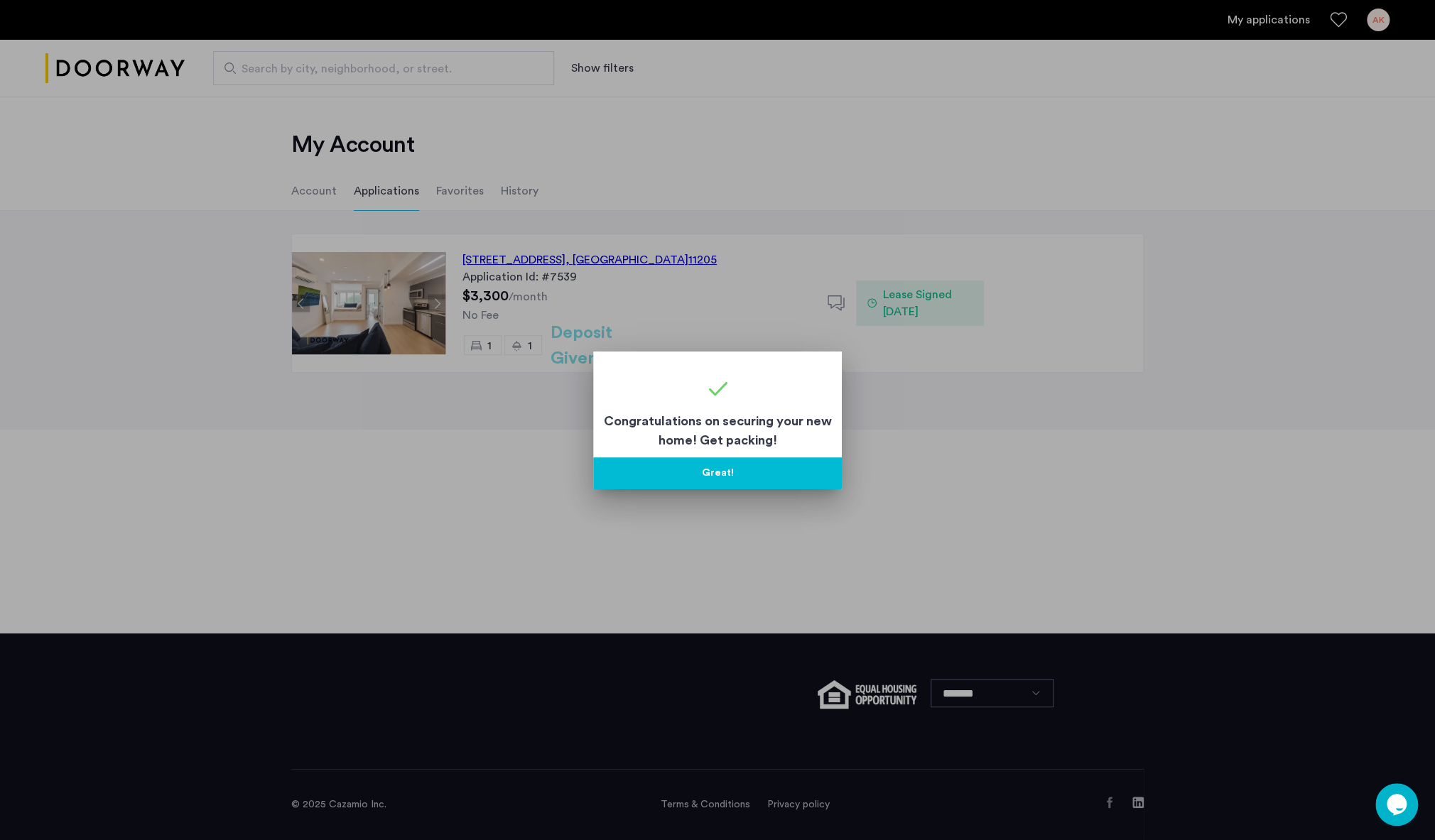 click on "Great!" at bounding box center (718, 473) 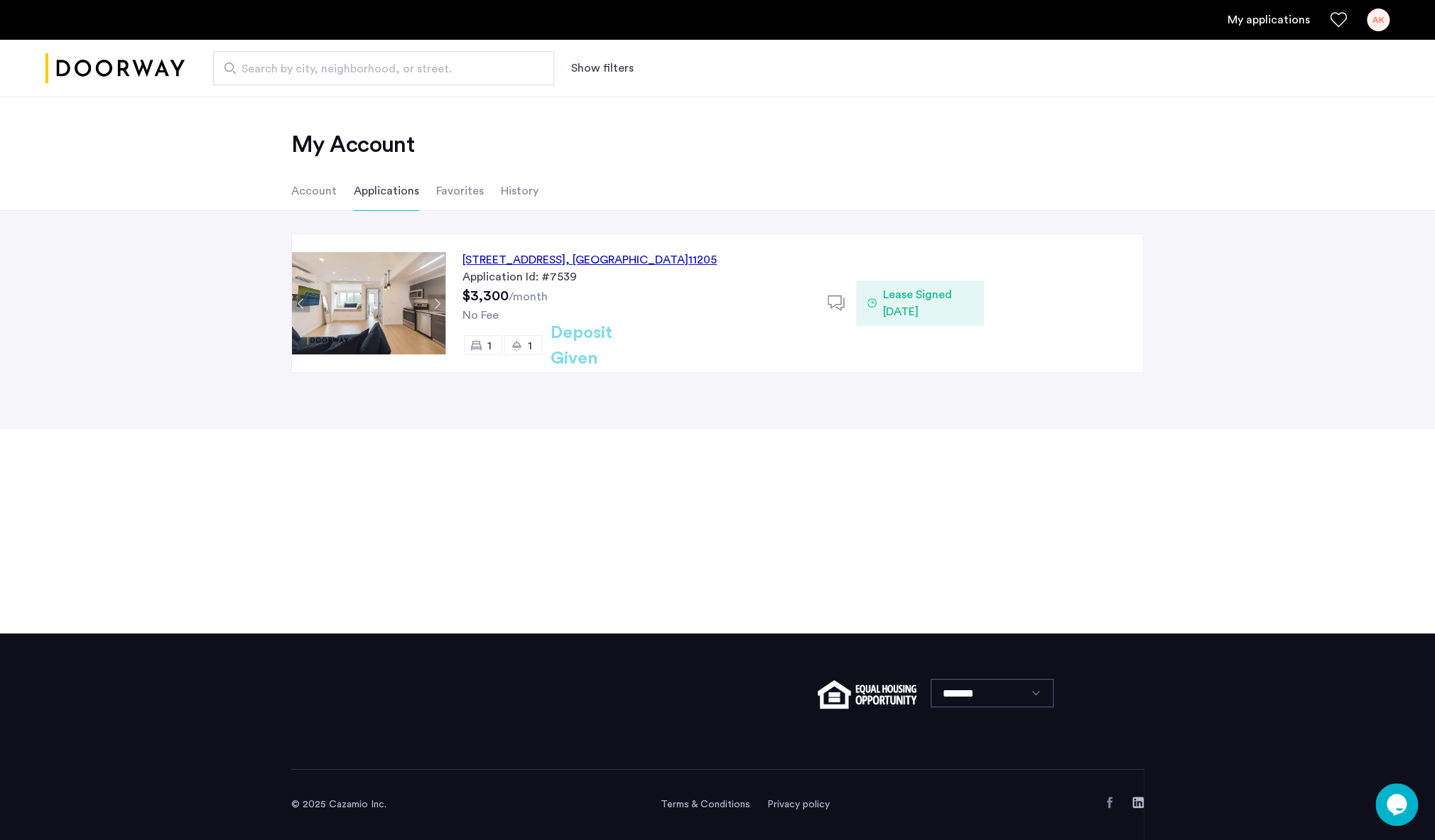 click 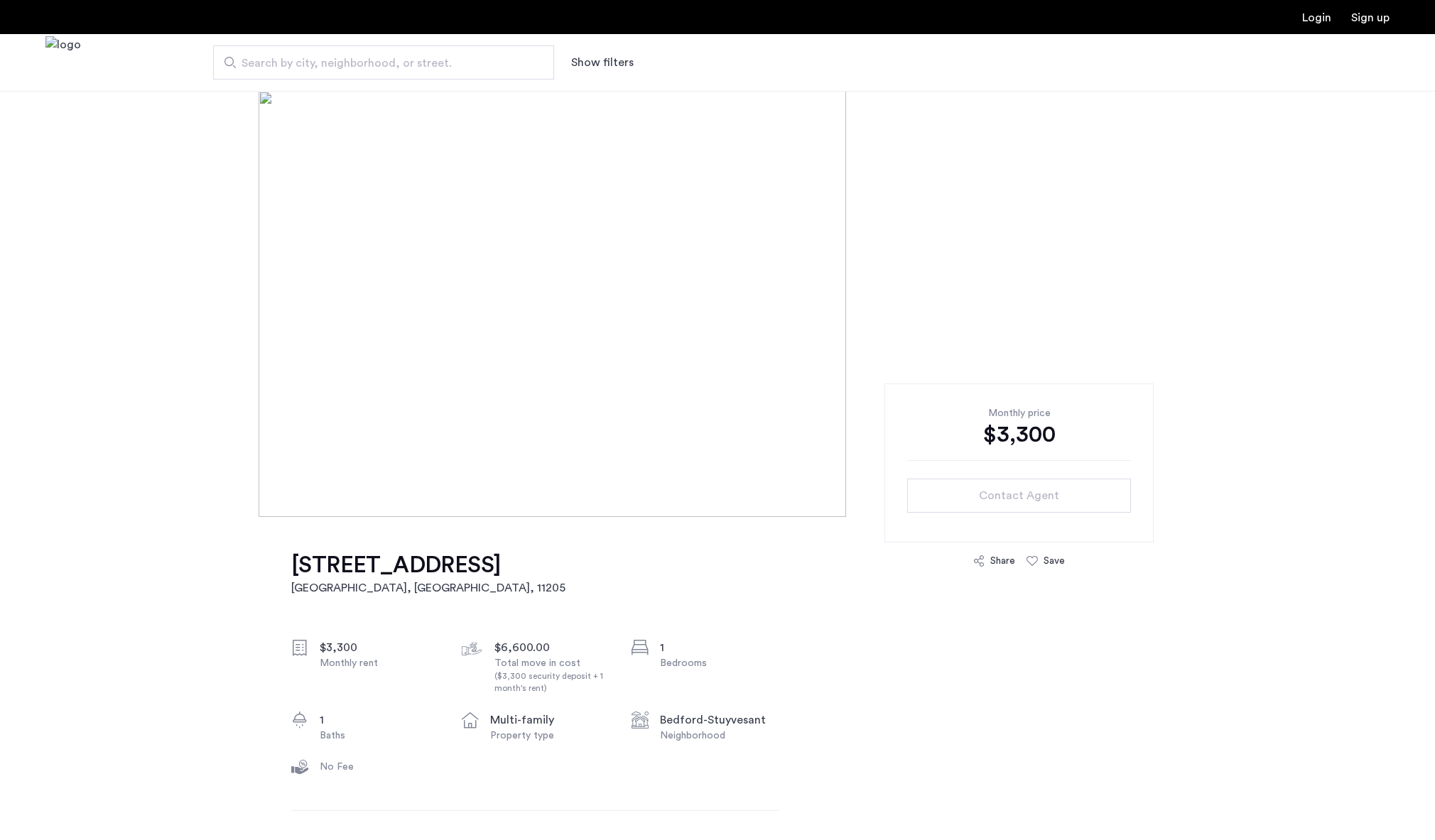scroll, scrollTop: 0, scrollLeft: 0, axis: both 